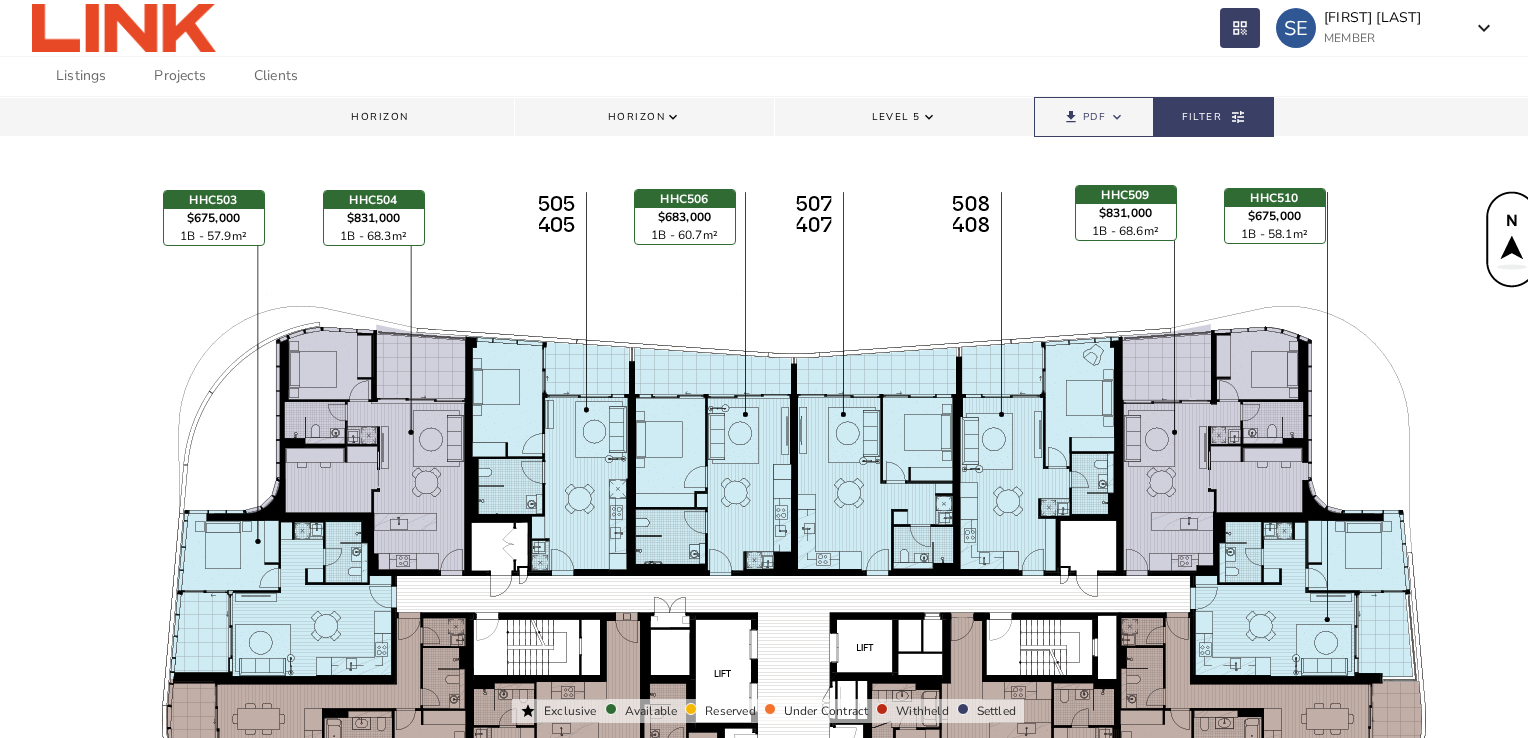scroll, scrollTop: 0, scrollLeft: 0, axis: both 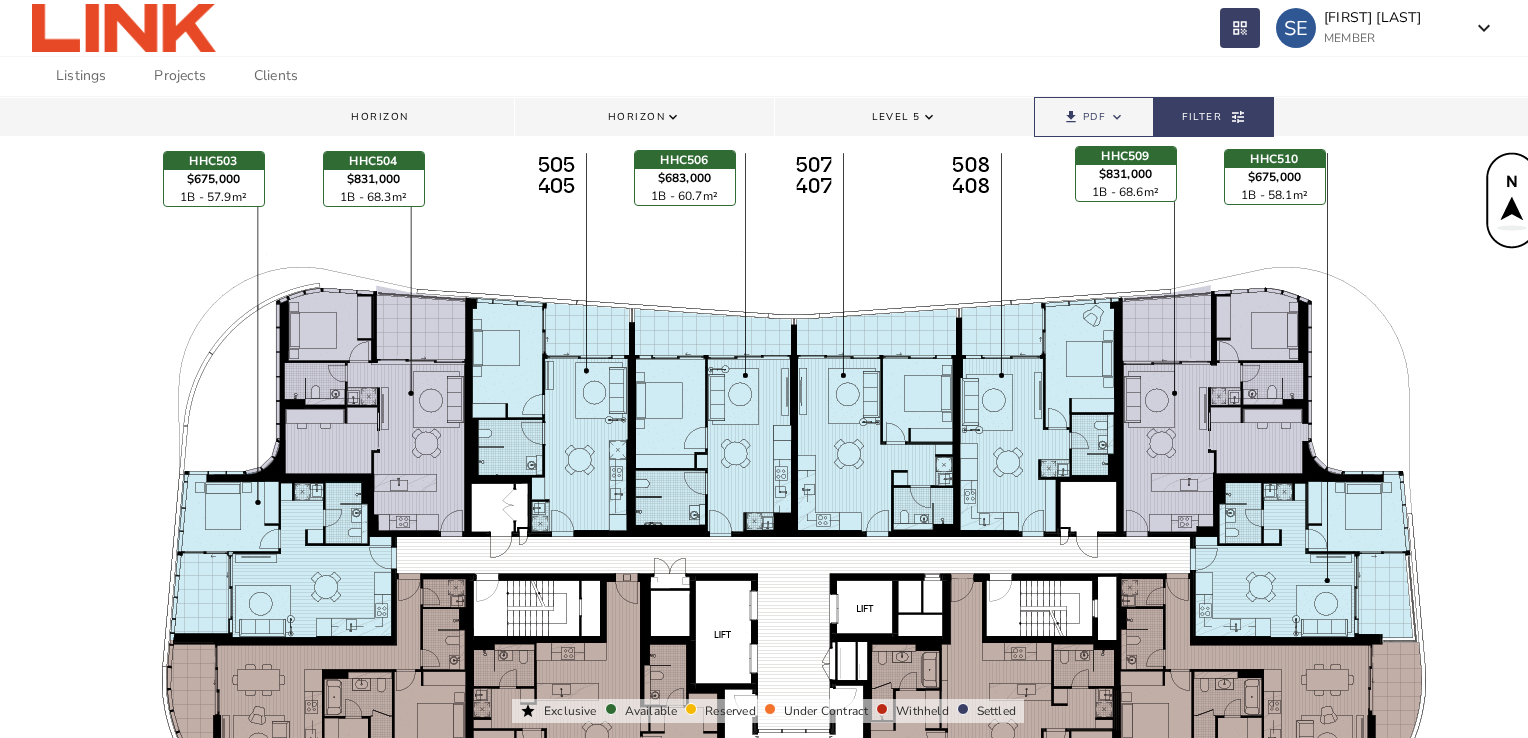click on "Level 5" at bounding box center (896, 117) 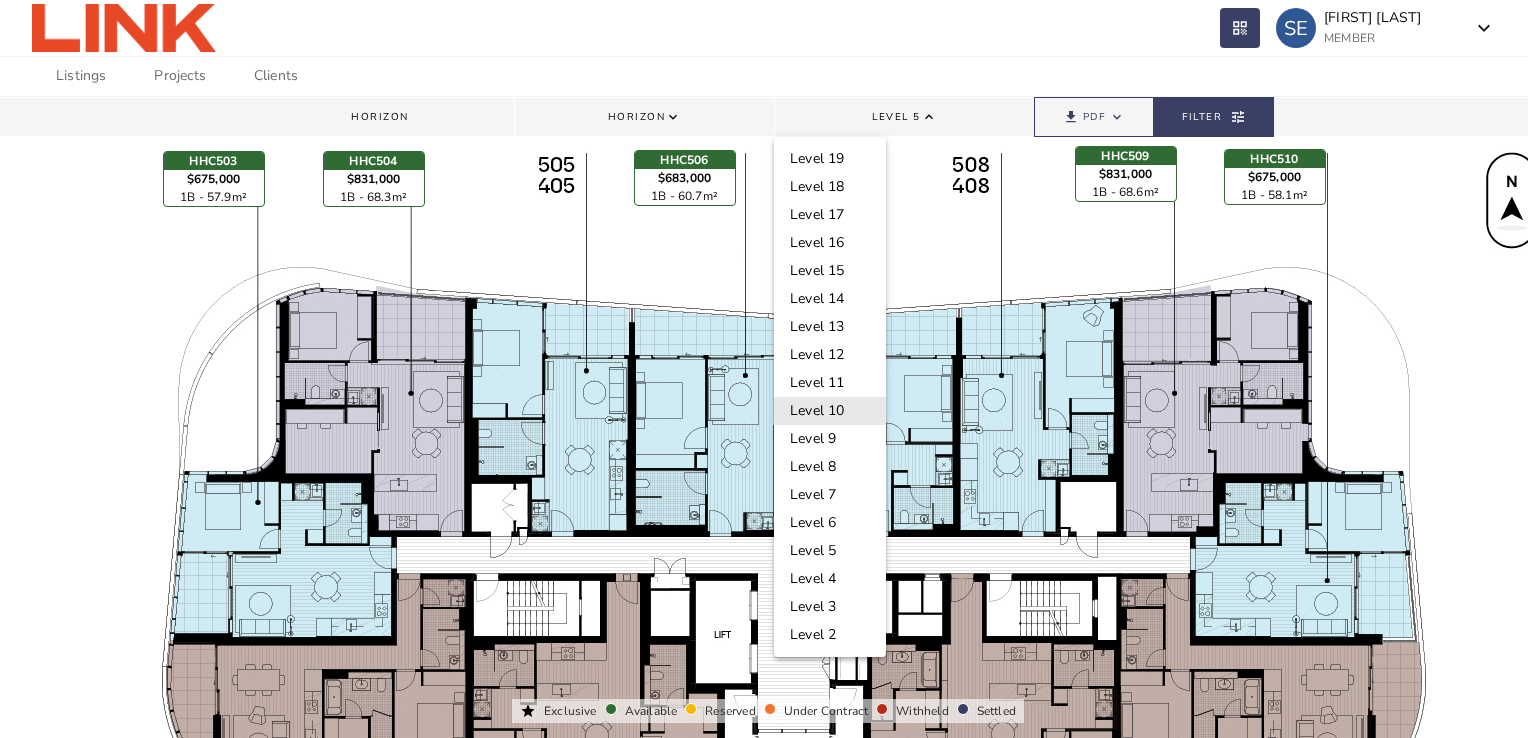 click on "Level 10" at bounding box center [830, 411] 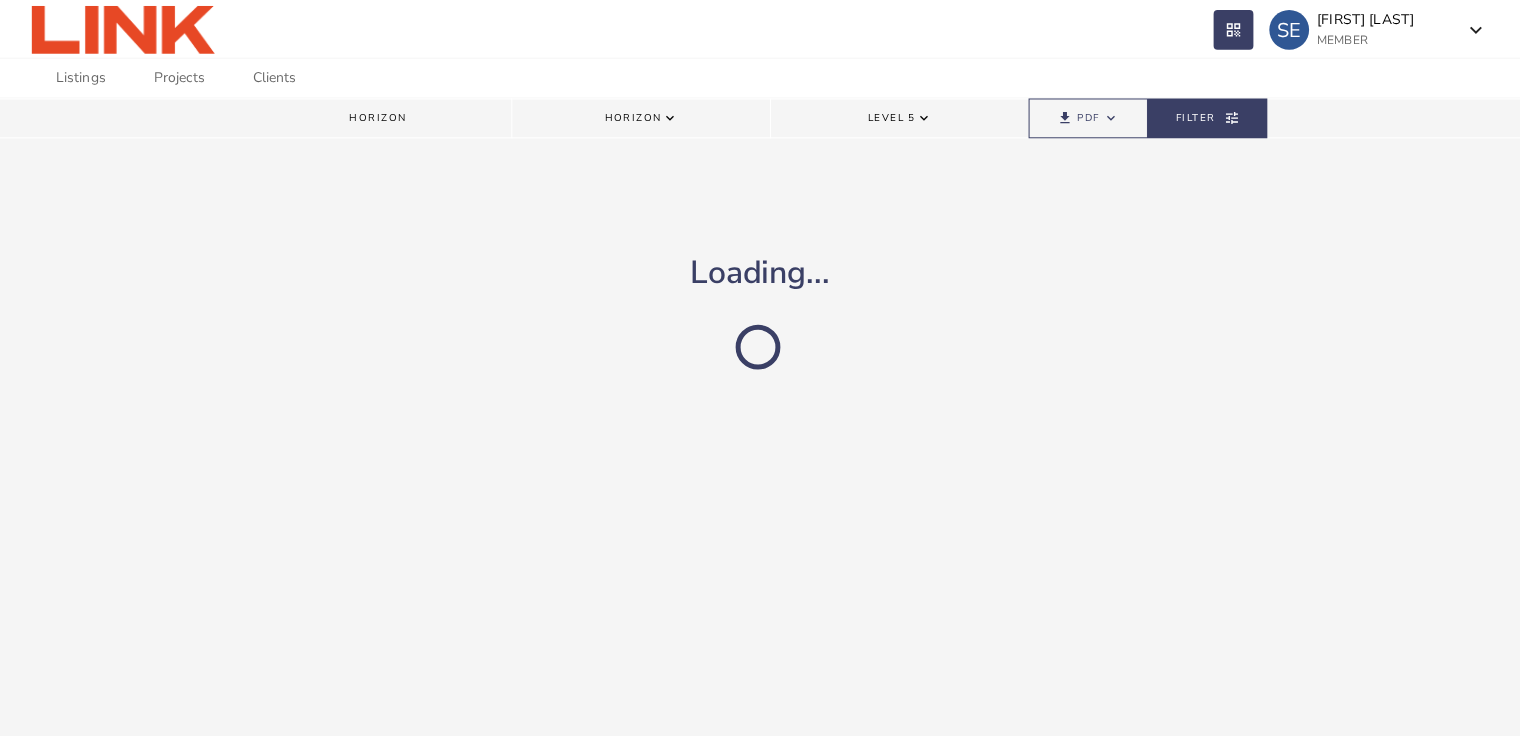scroll, scrollTop: 0, scrollLeft: 0, axis: both 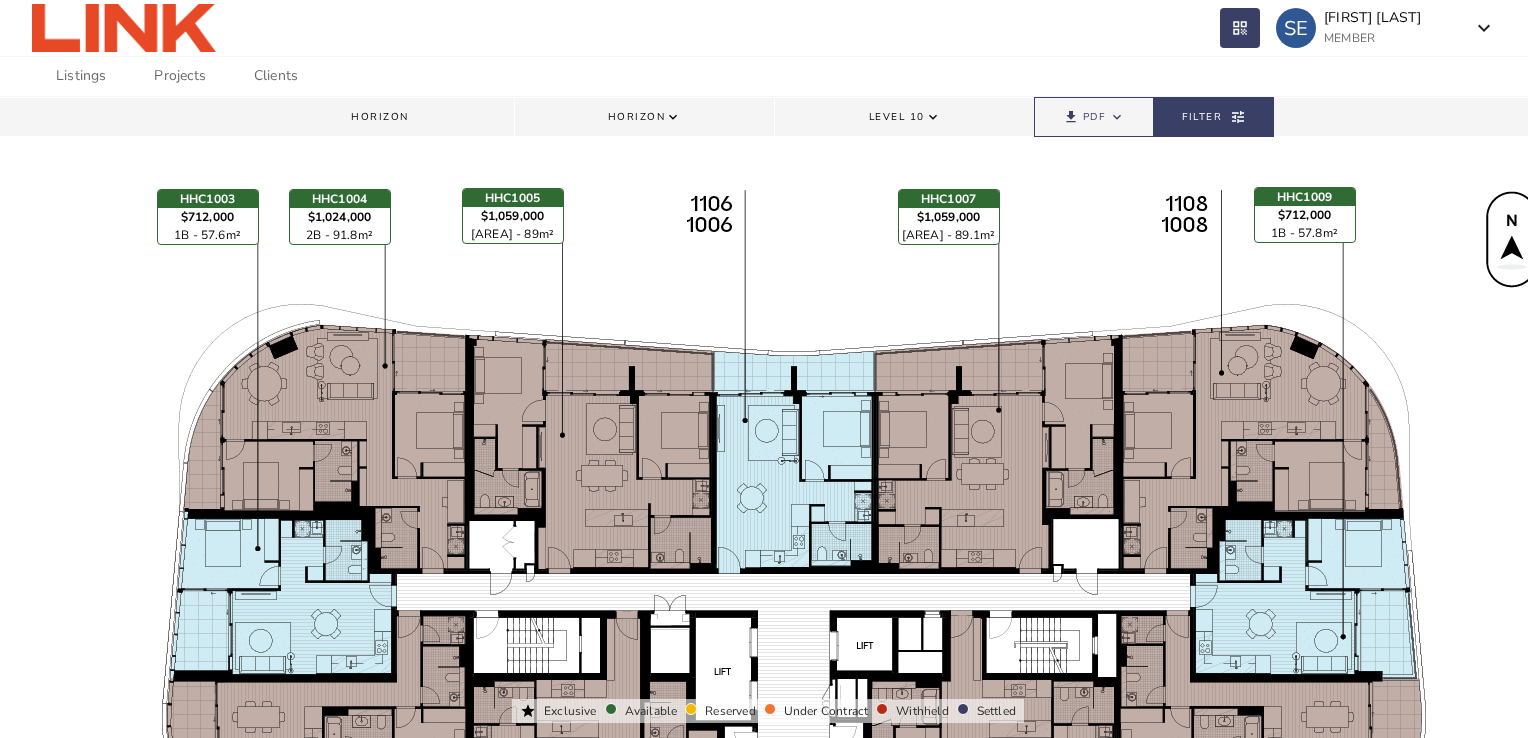 click on "Level 10" at bounding box center (897, 117) 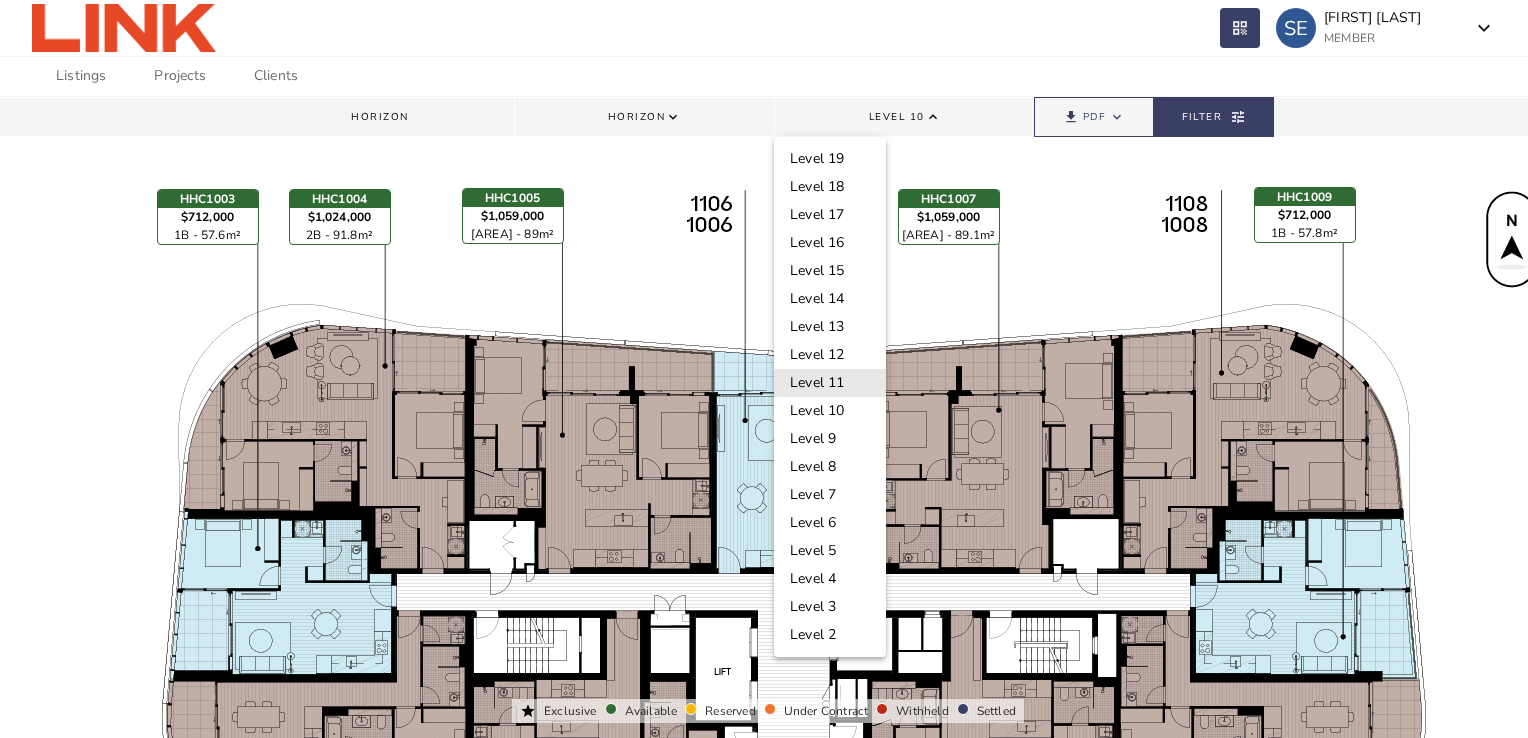 click on "Level 11" at bounding box center (830, 383) 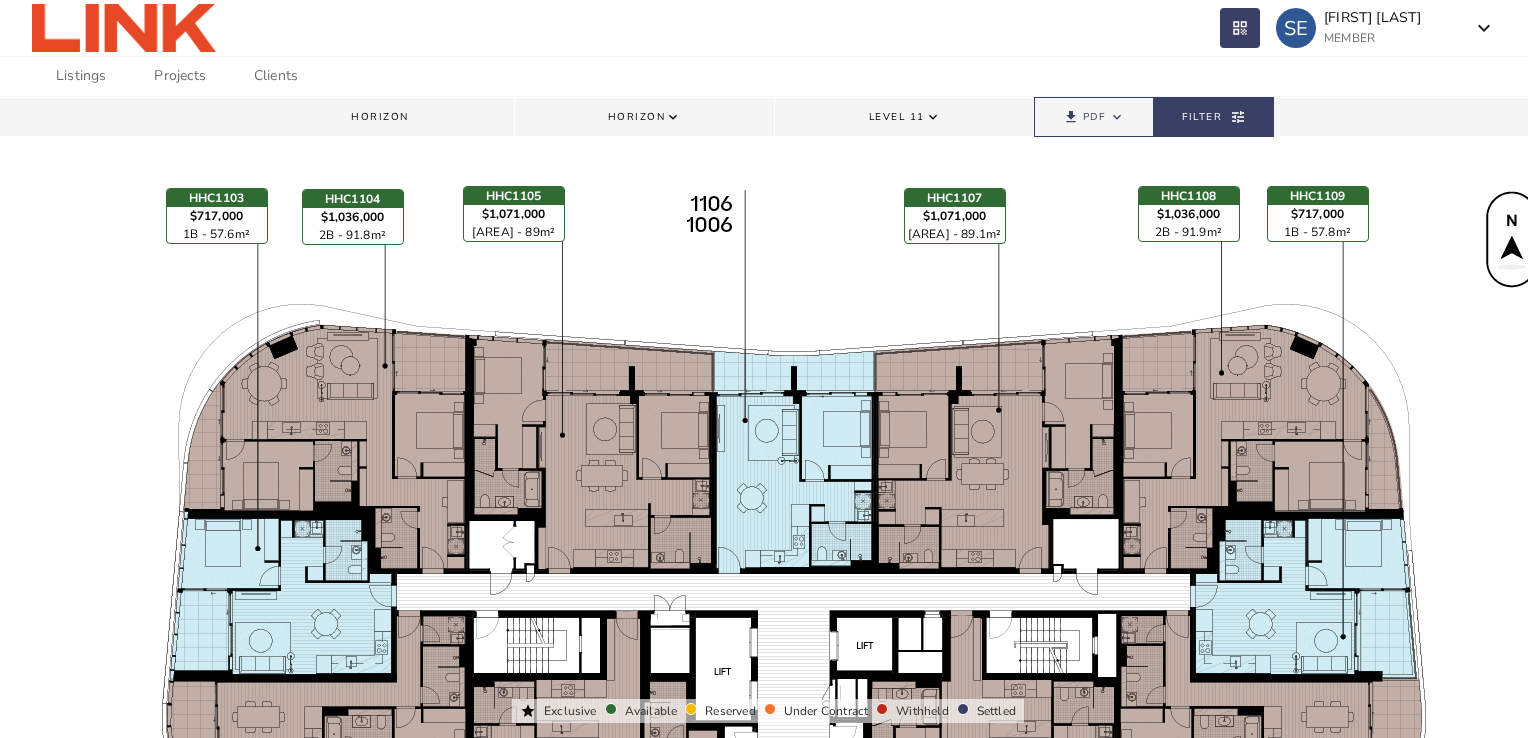 click on "Level 11" at bounding box center (897, 117) 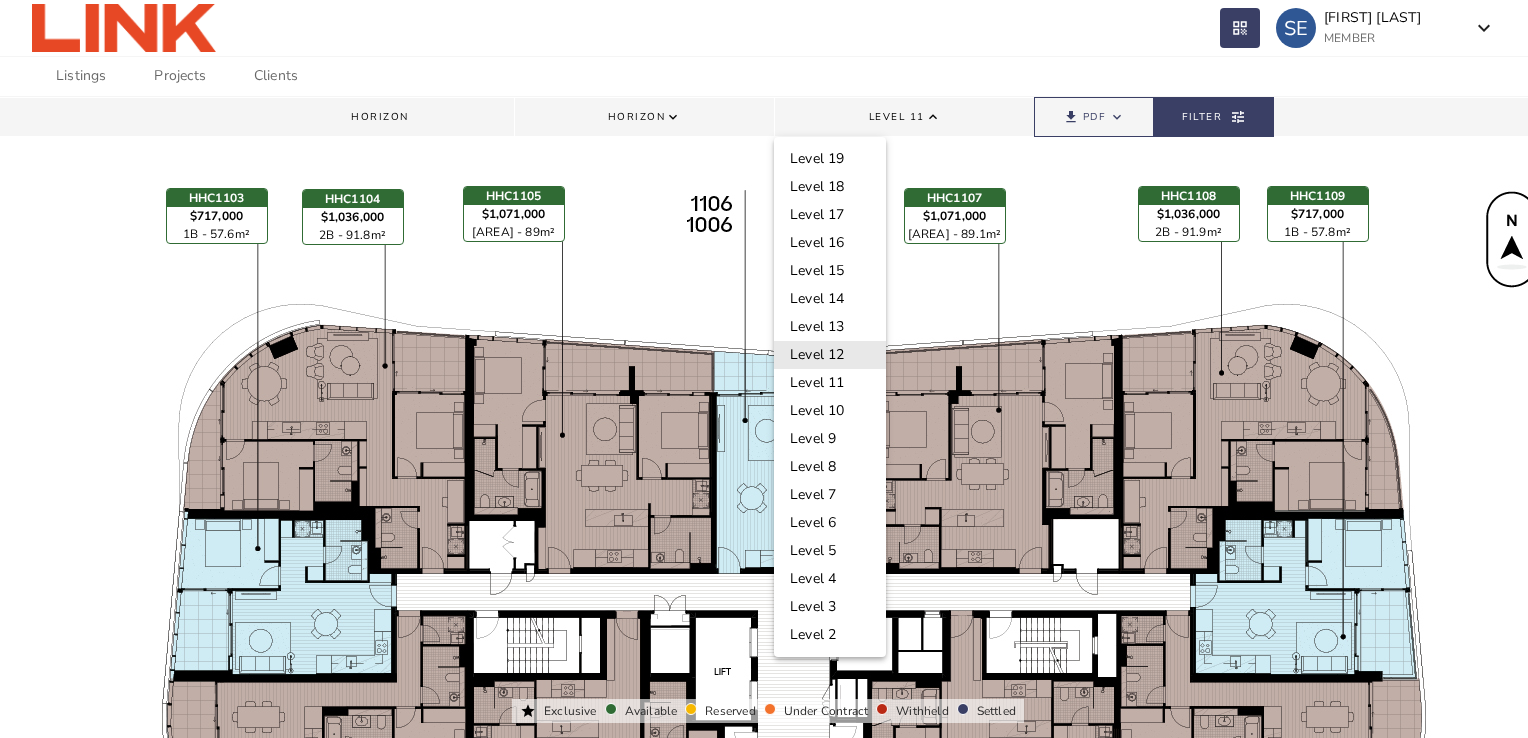 click on "Level 12" at bounding box center (830, 355) 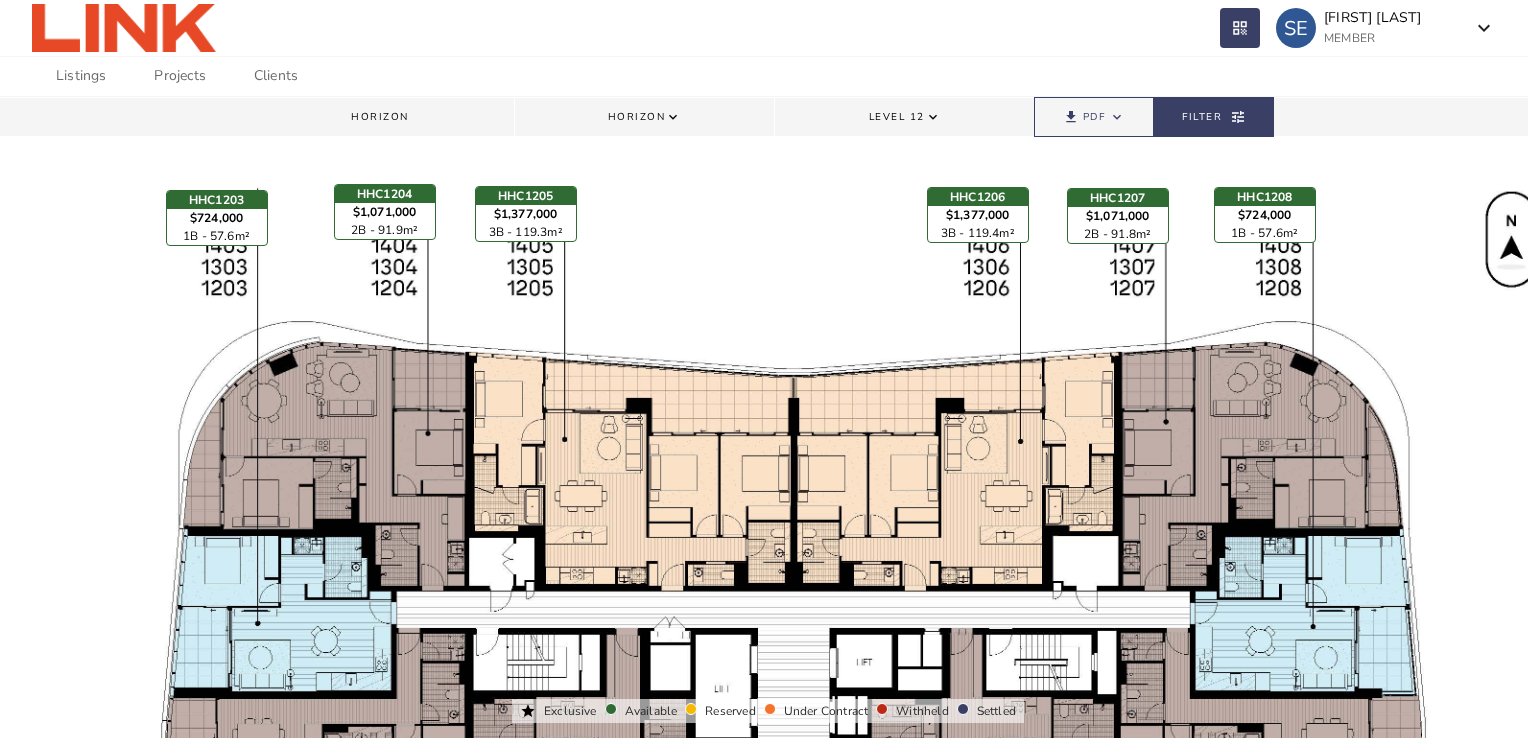 click on "Level 12 keyboard_arrow_down" at bounding box center [904, 117] 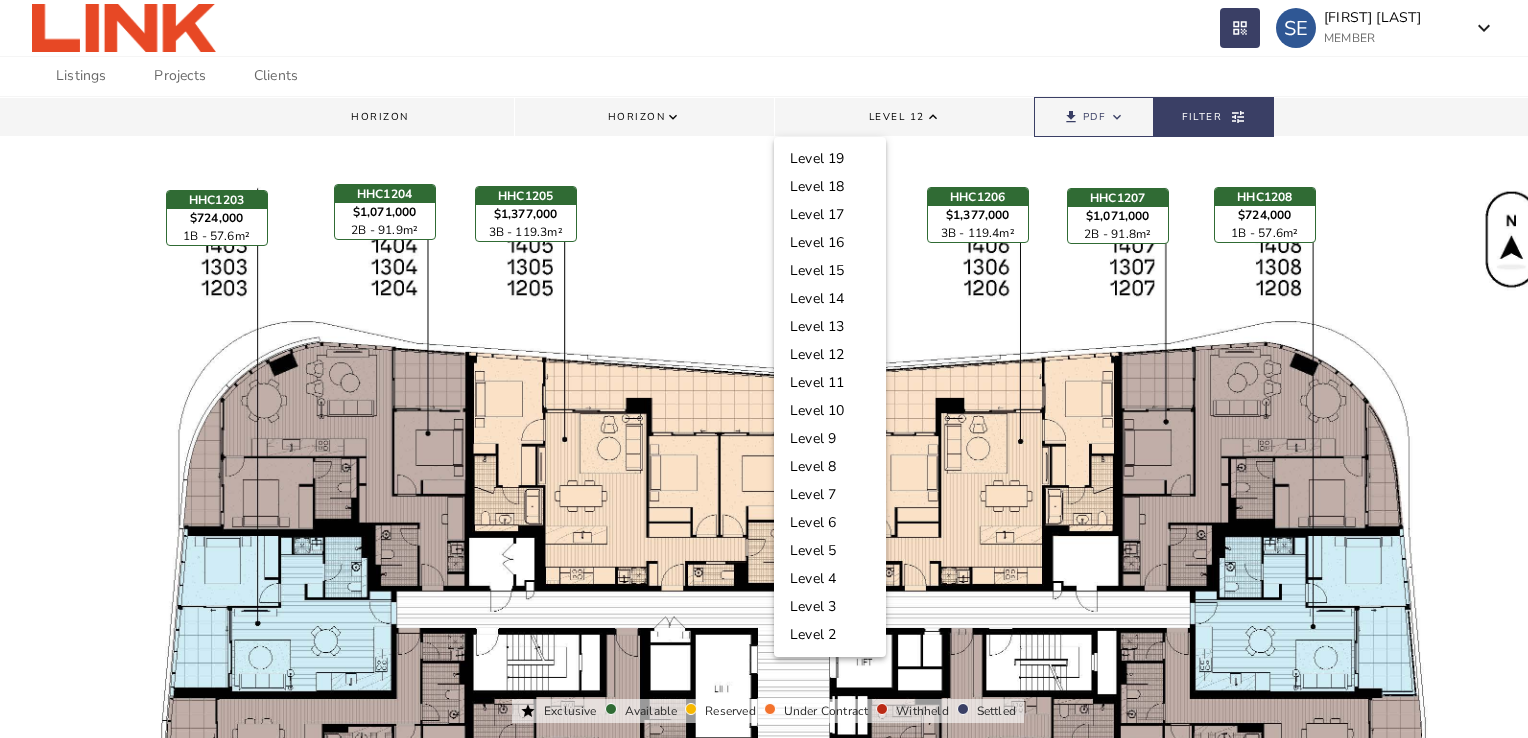 click at bounding box center (764, 369) 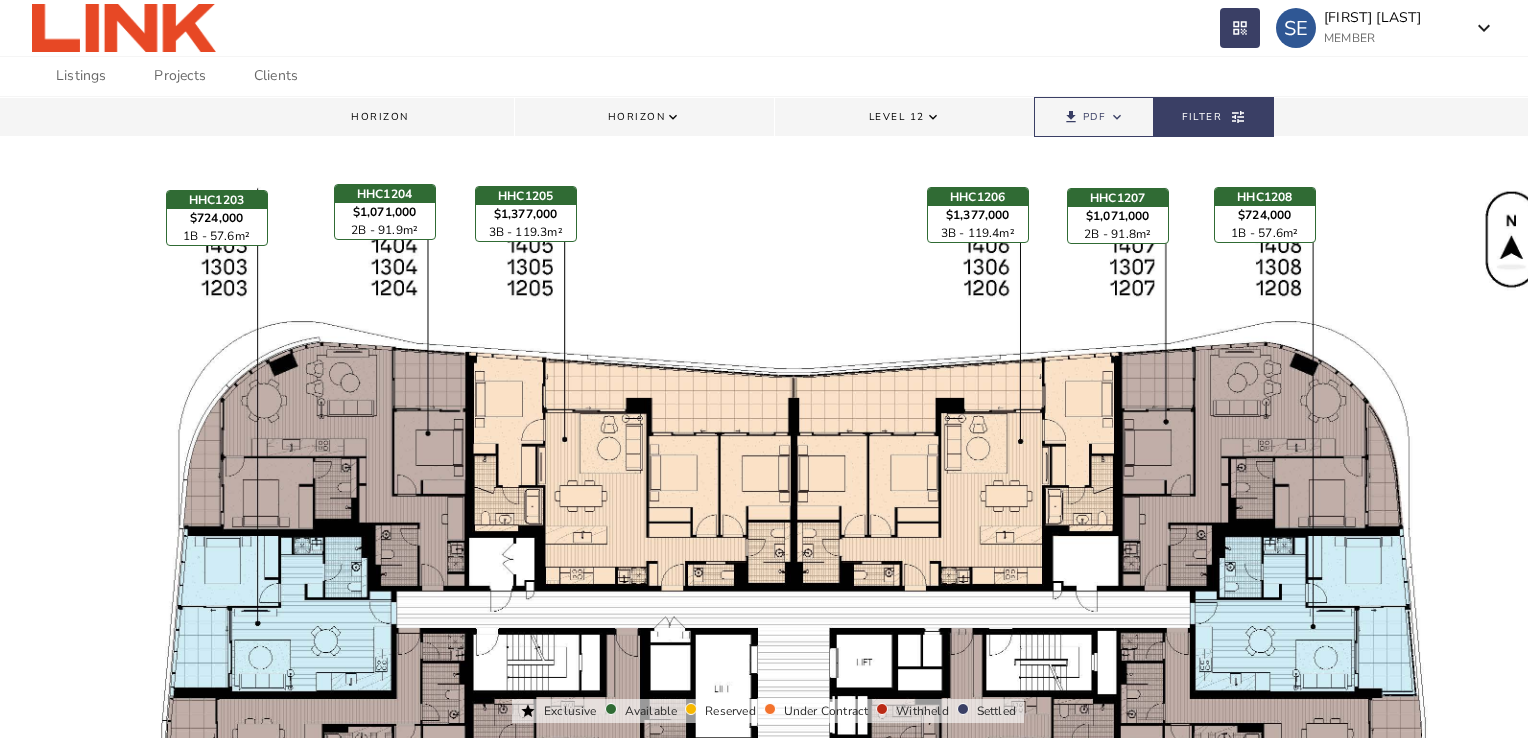 click on "Level 12" at bounding box center (897, 117) 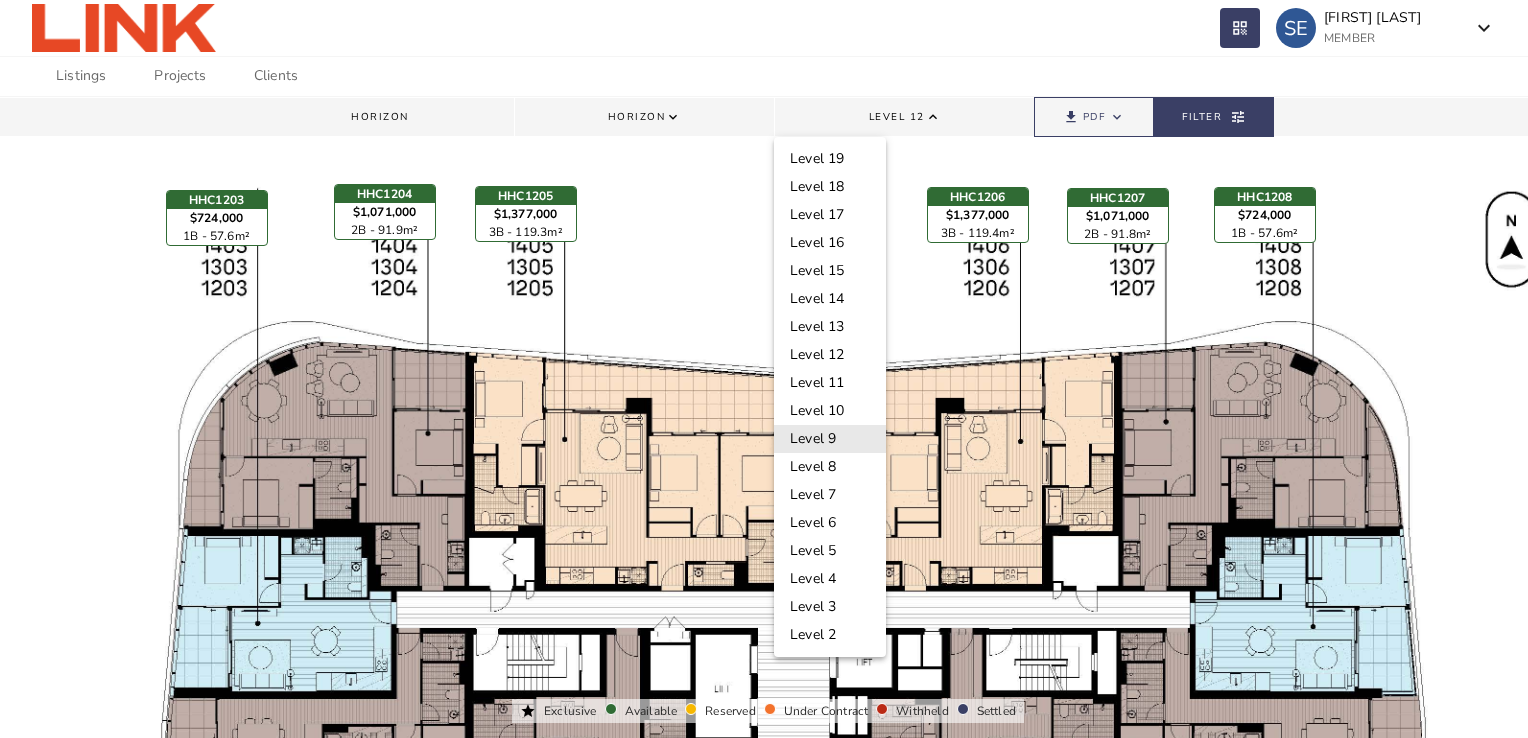 click on "Level 9" at bounding box center (830, 439) 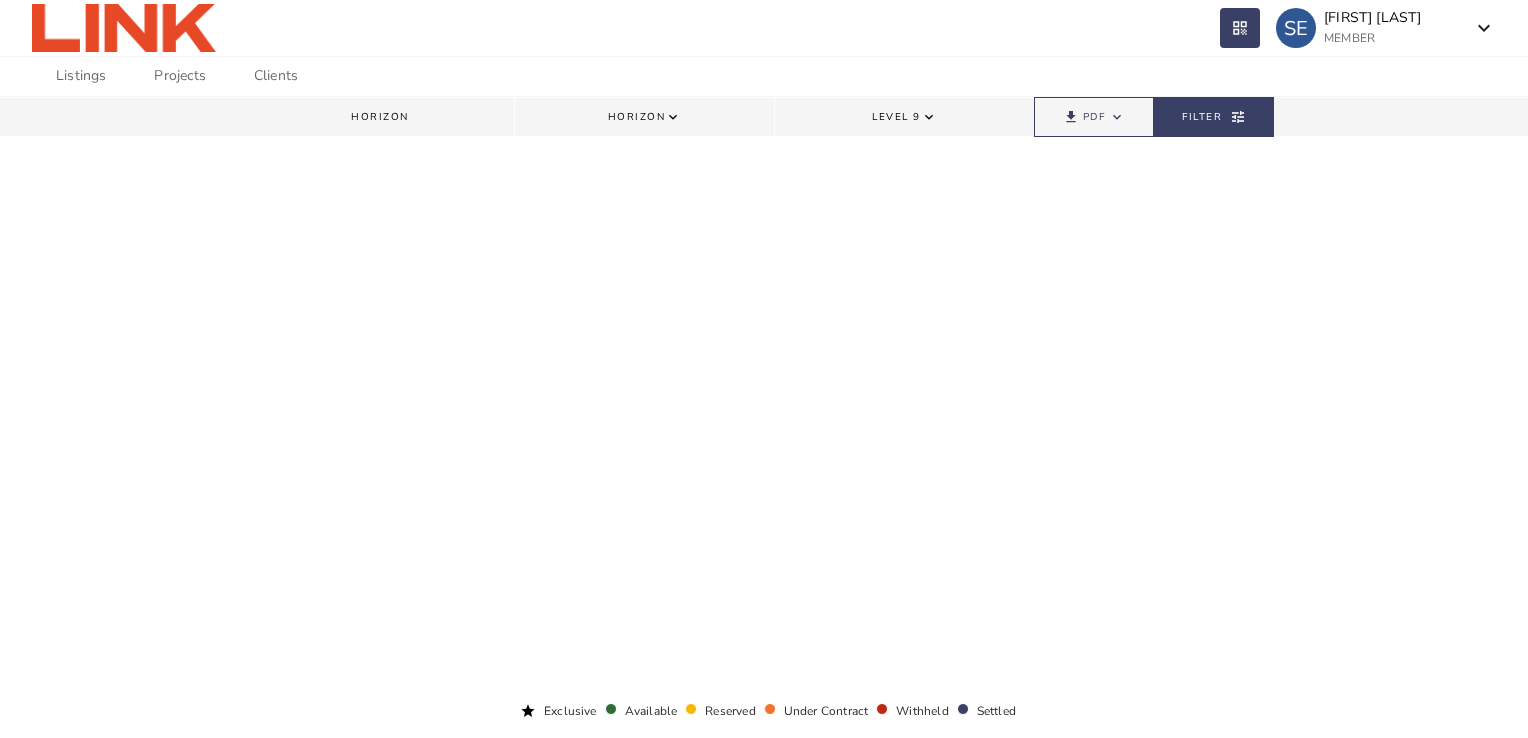 click on "Level 9" at bounding box center [896, 117] 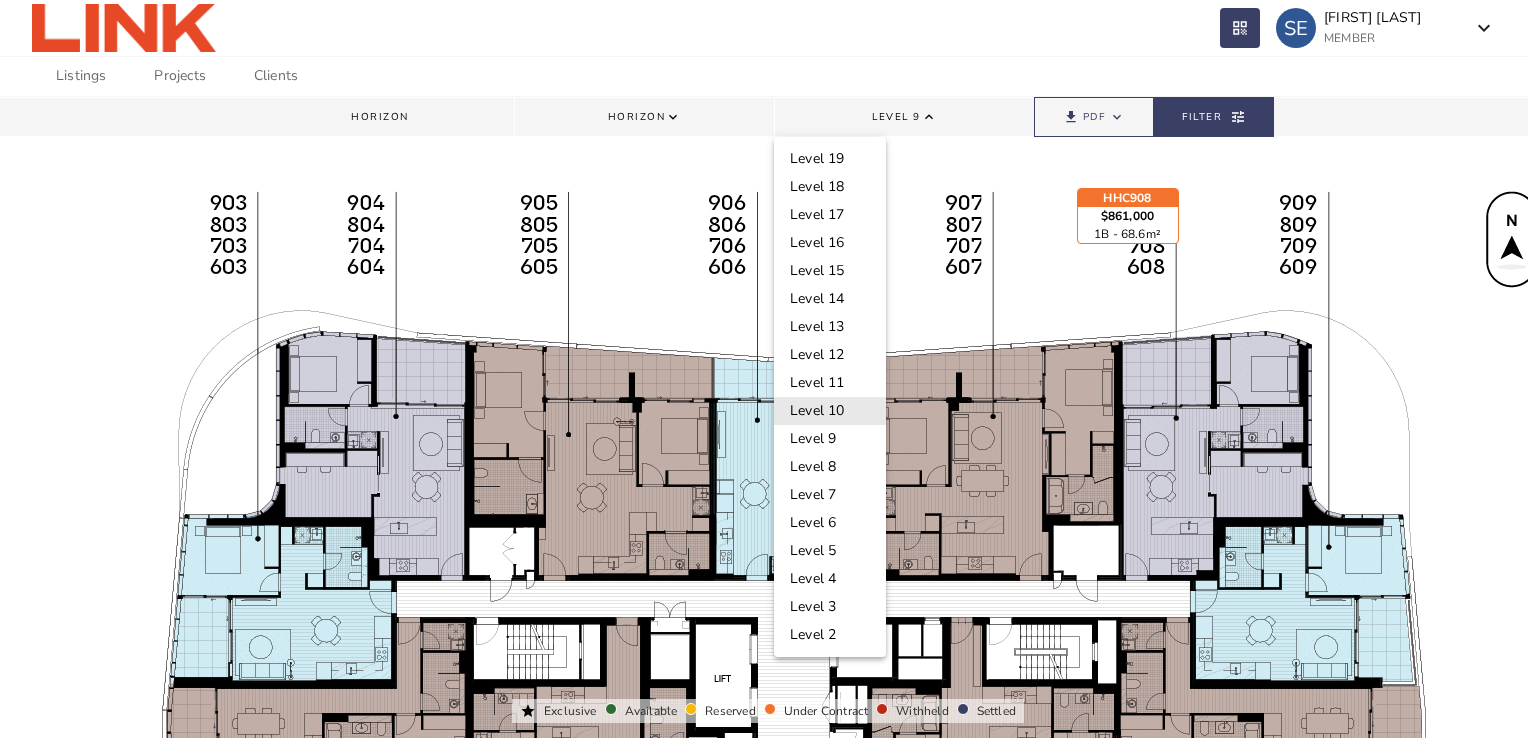 click on "Level 10" at bounding box center [830, 411] 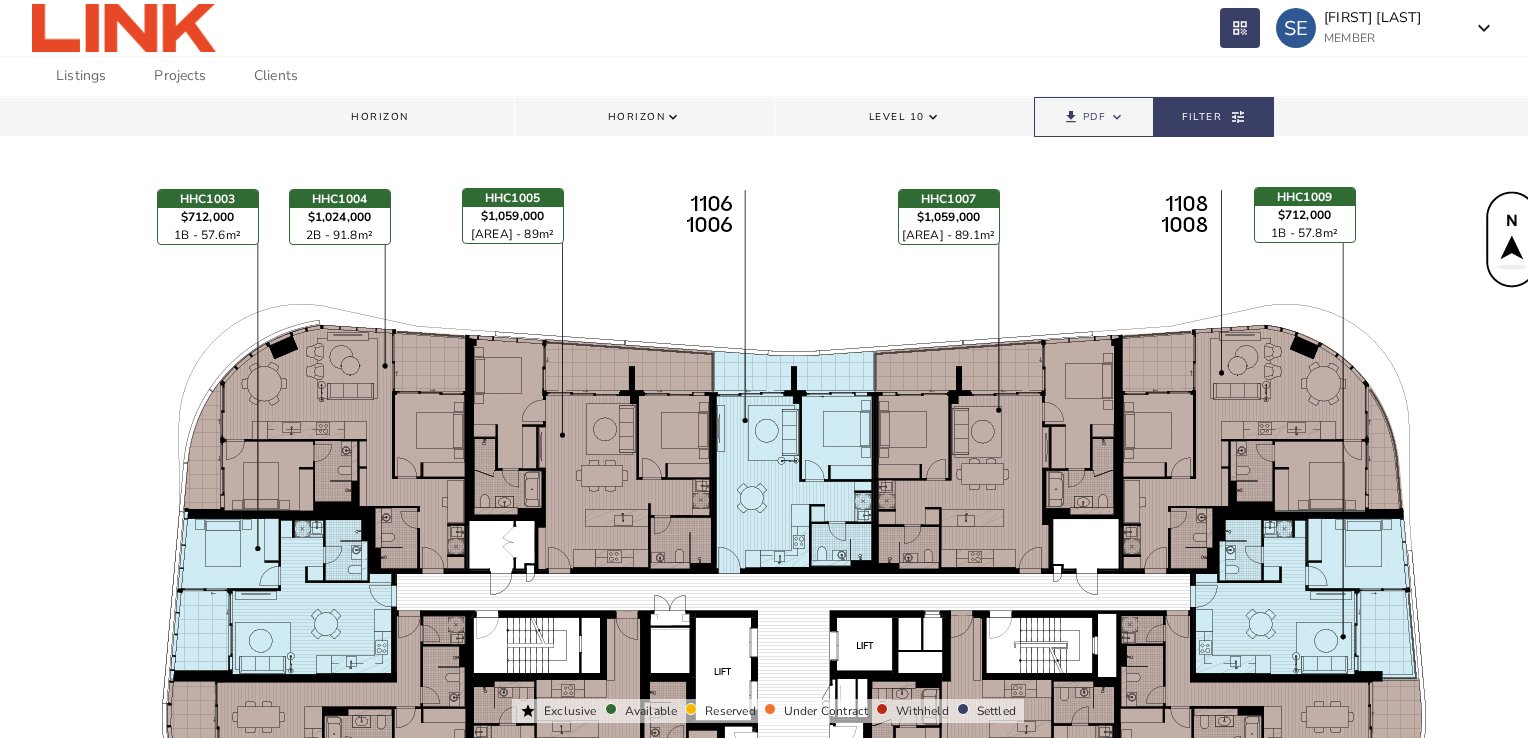 click on "Level 10" at bounding box center (897, 117) 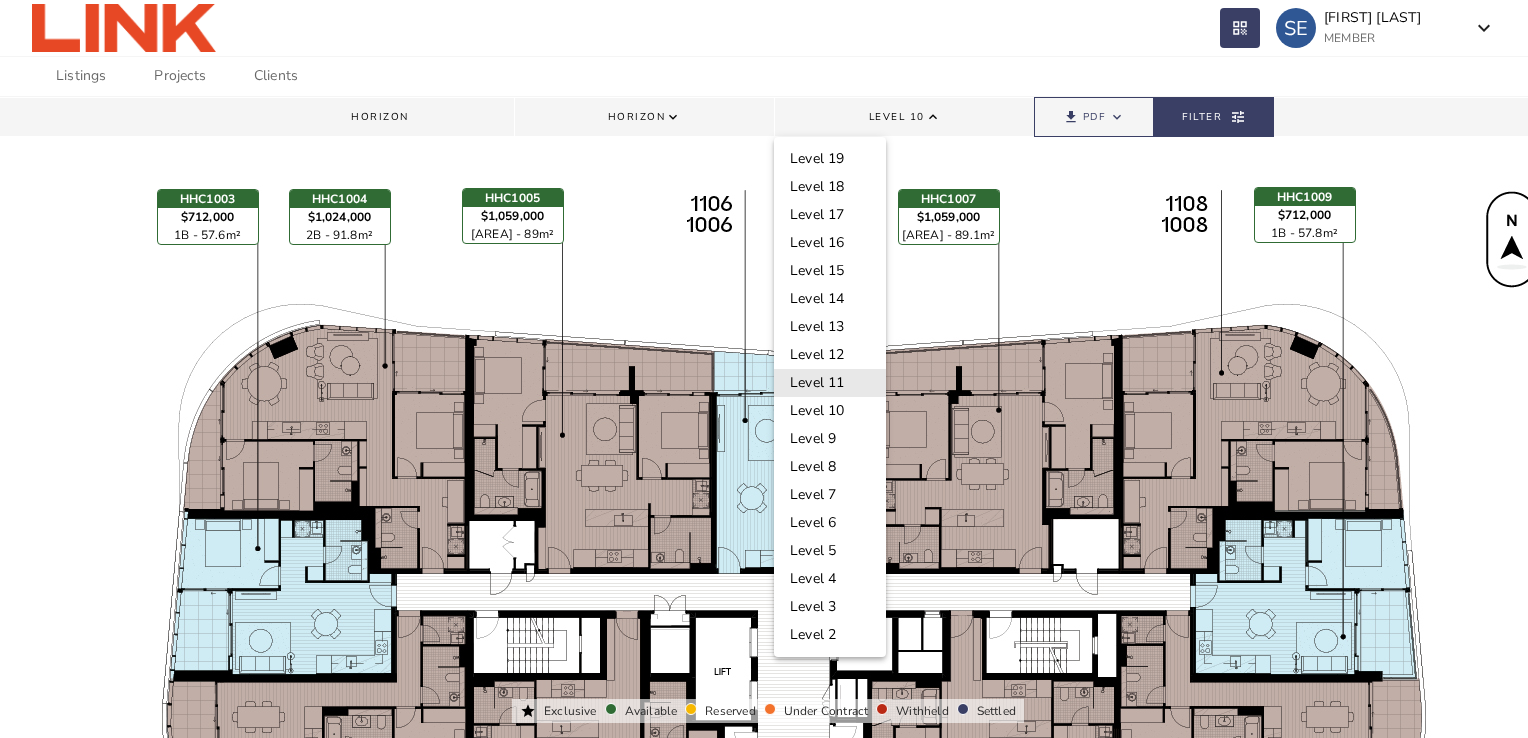 click on "Level 11" at bounding box center (830, 383) 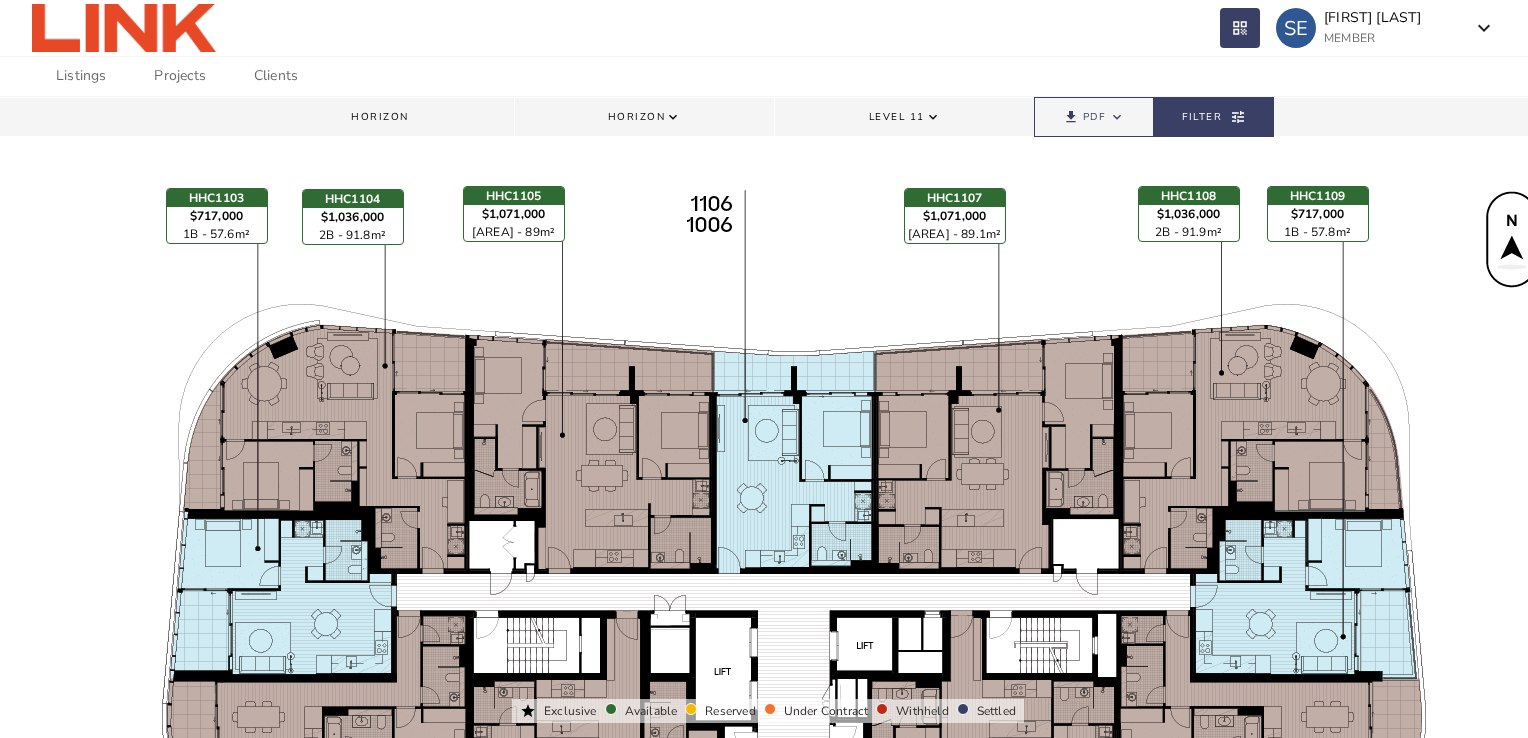 click on "HHC1107 $[PRICE] [AREA] - 89.1m² clear" at bounding box center (577, 1017) 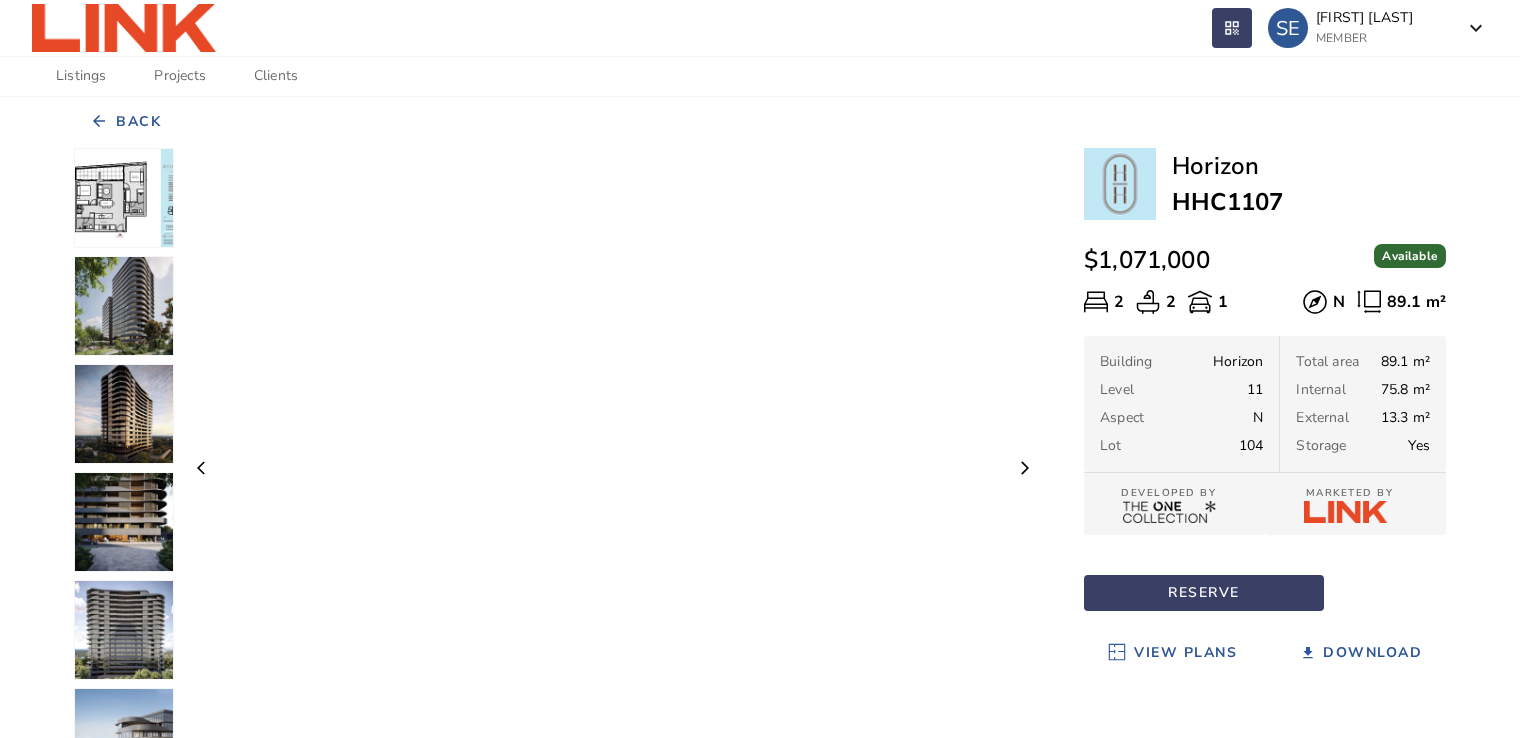 click on "View Plans" at bounding box center (1185, 653) 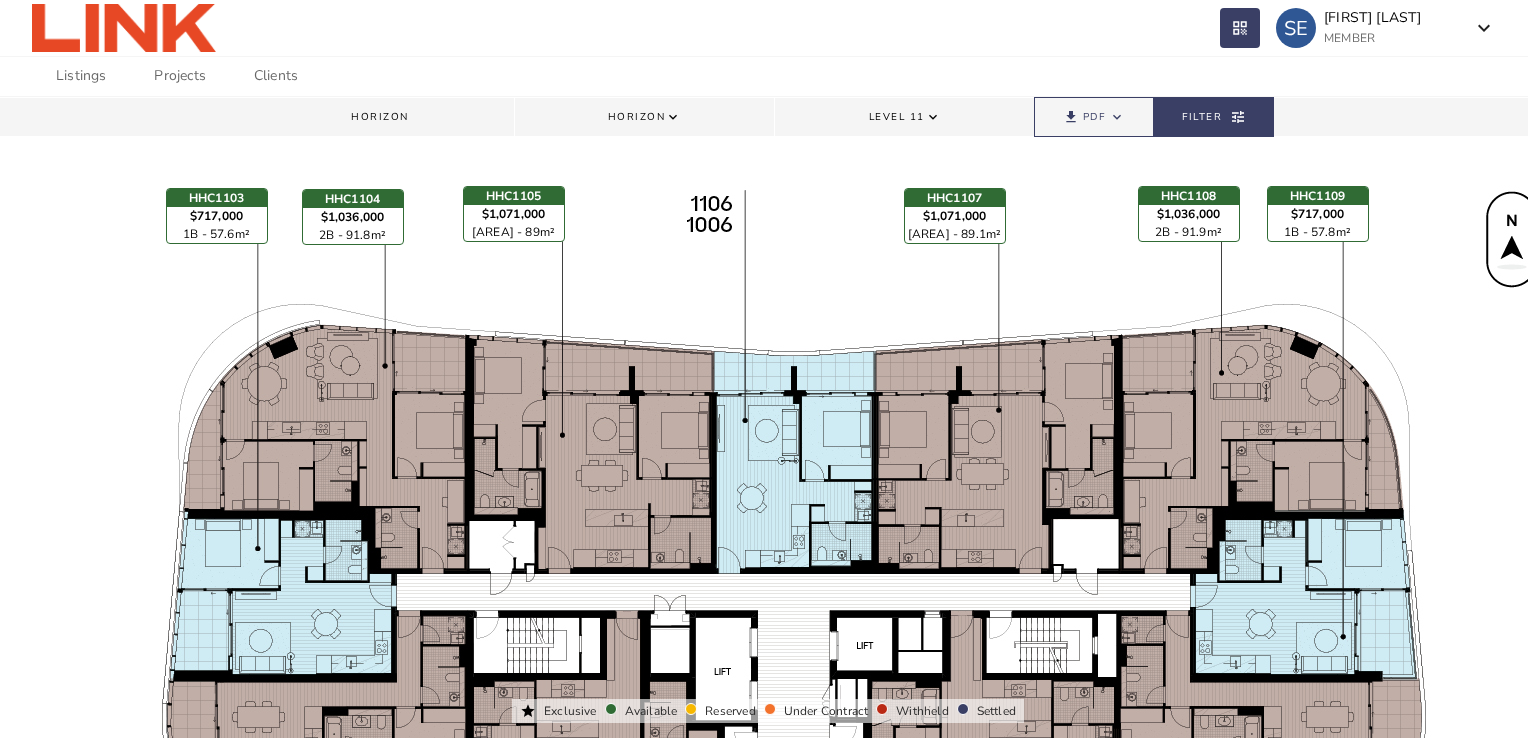 click on "HHC1107 $[PRICE] [AREA] - 89.1m² clear" at bounding box center [577, 1017] 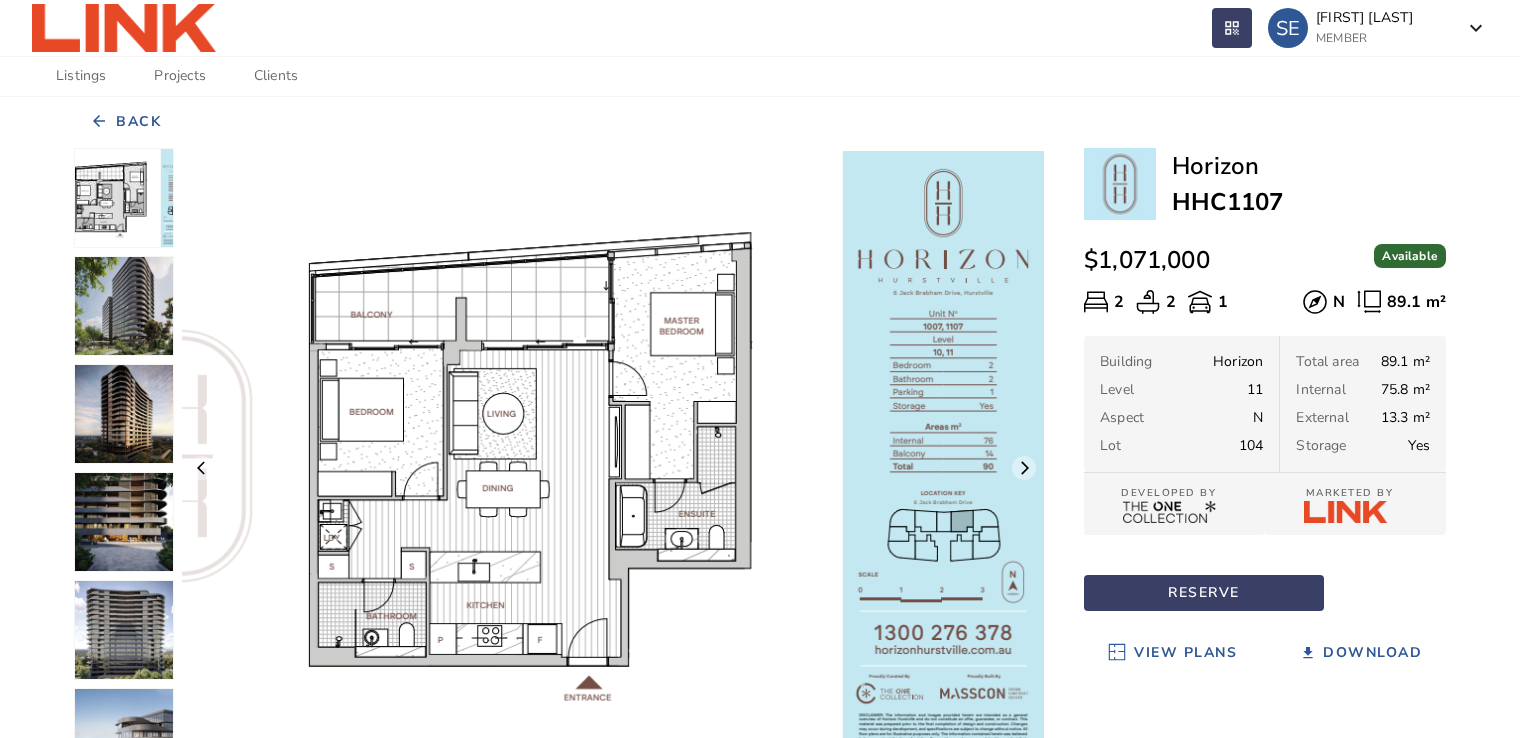 click on "View Plans" at bounding box center (1185, 653) 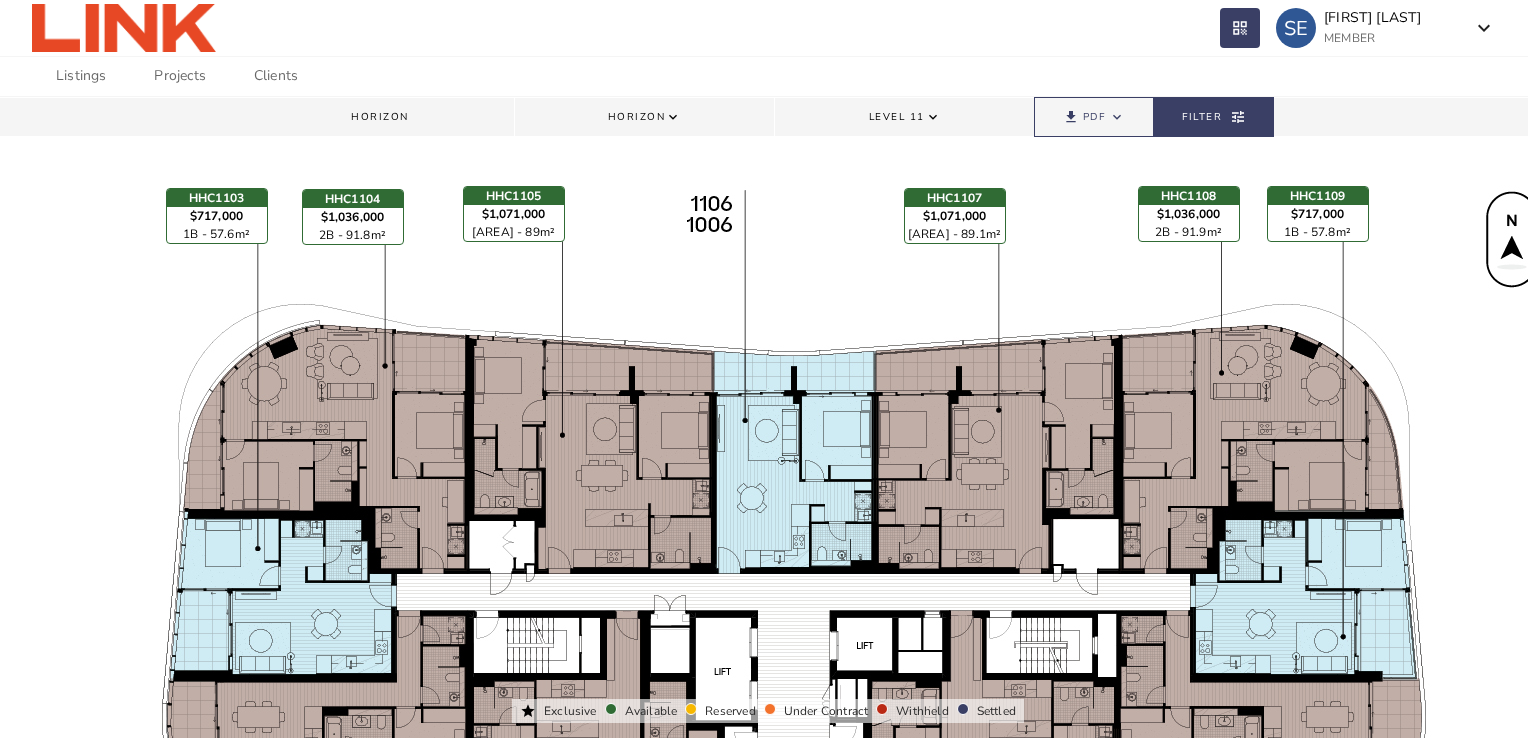 click on "HHC1105 $[PRICE] [AREA] - 89m² clear" at bounding box center (577, 1017) 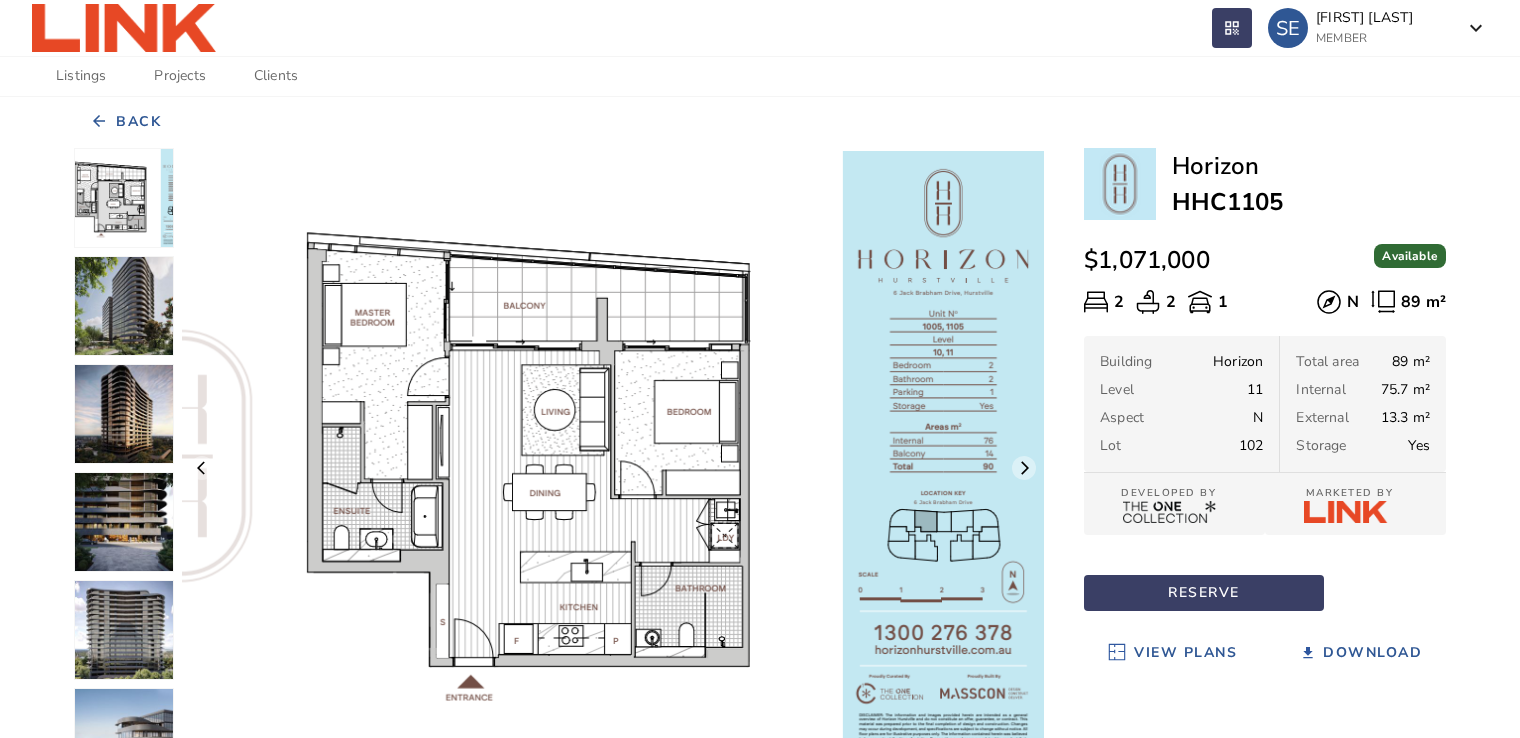 click on "View Plans" at bounding box center [1185, 653] 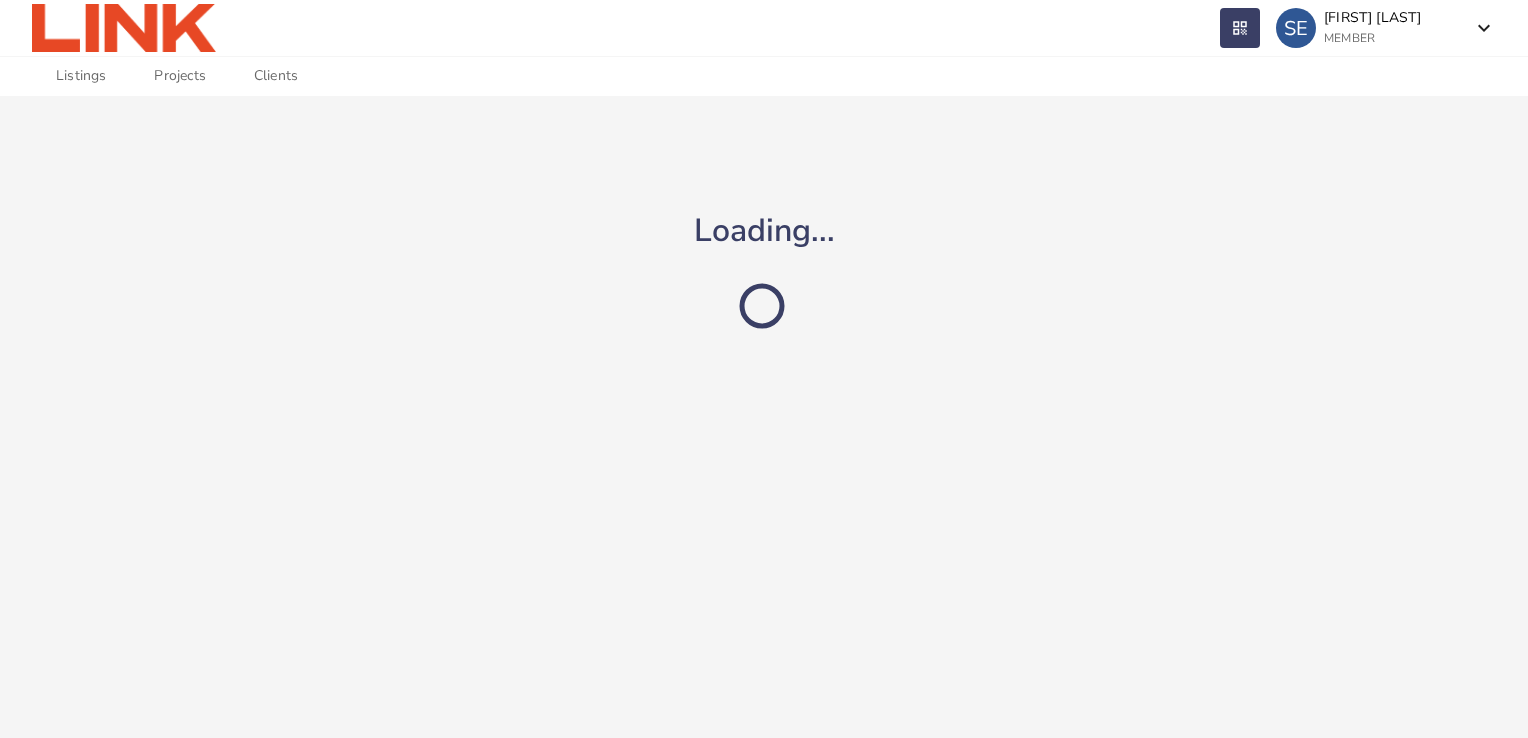 click on "Loading..." at bounding box center [764, 417] 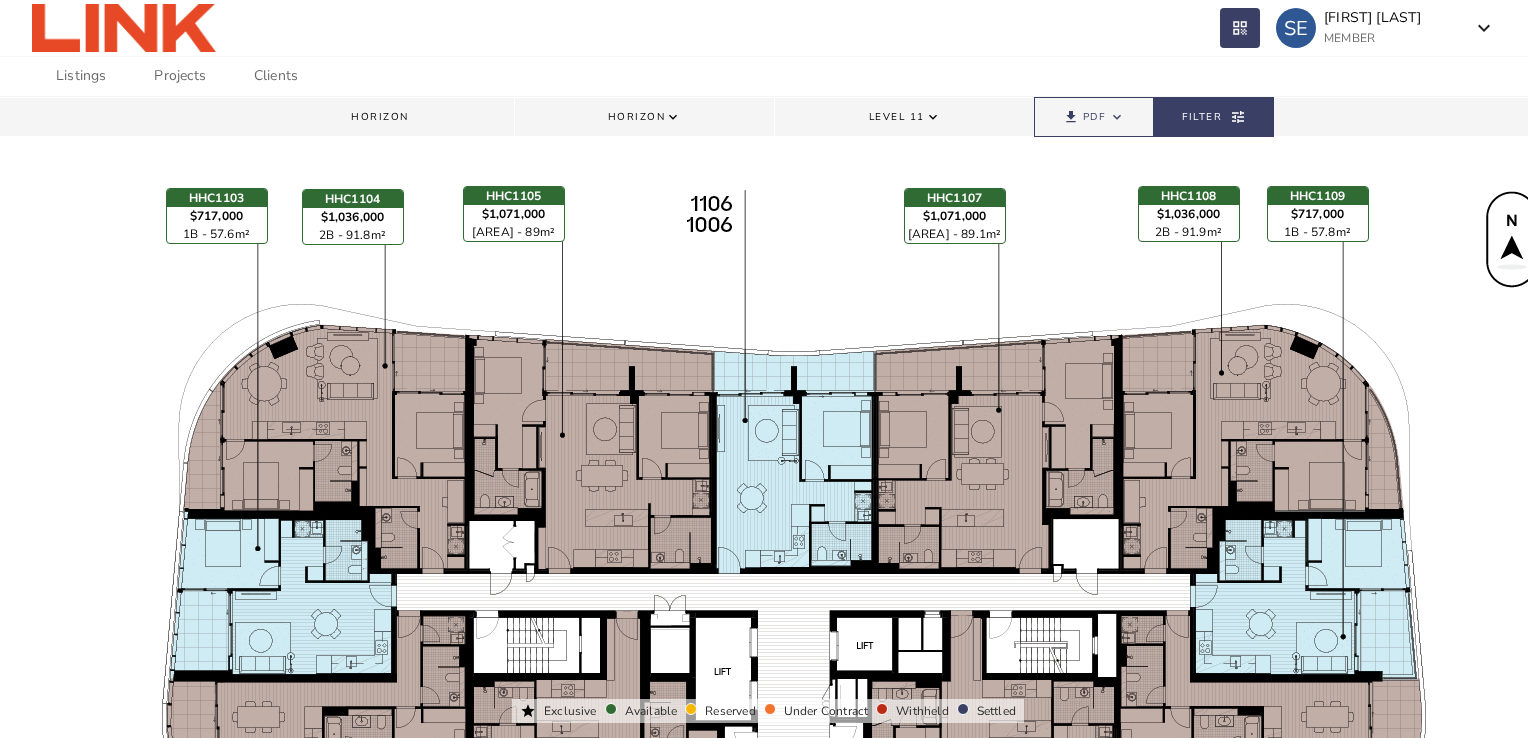 click on "HHC1105 $[PRICE] [AREA] - 89m² clear" at bounding box center [577, 1017] 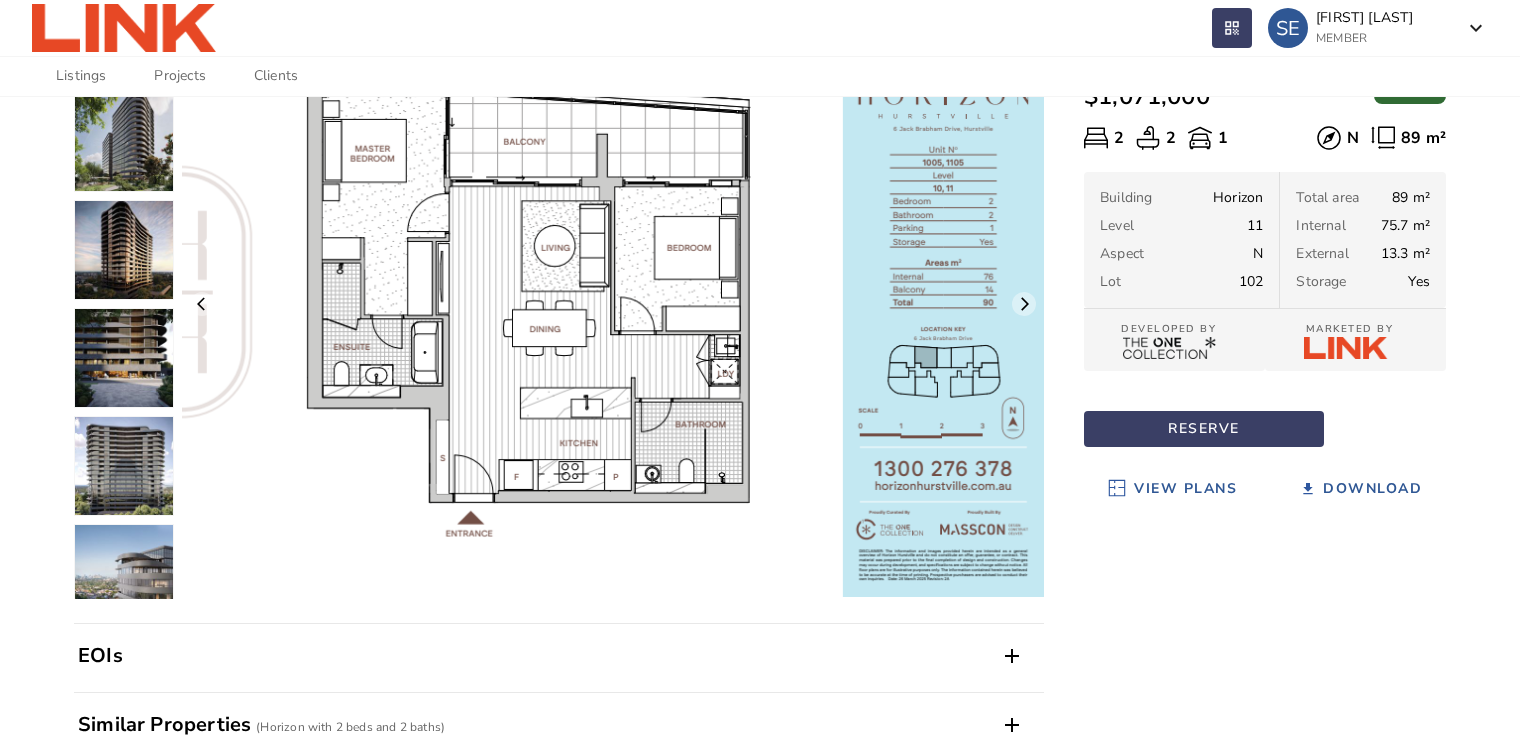 scroll, scrollTop: 165, scrollLeft: 0, axis: vertical 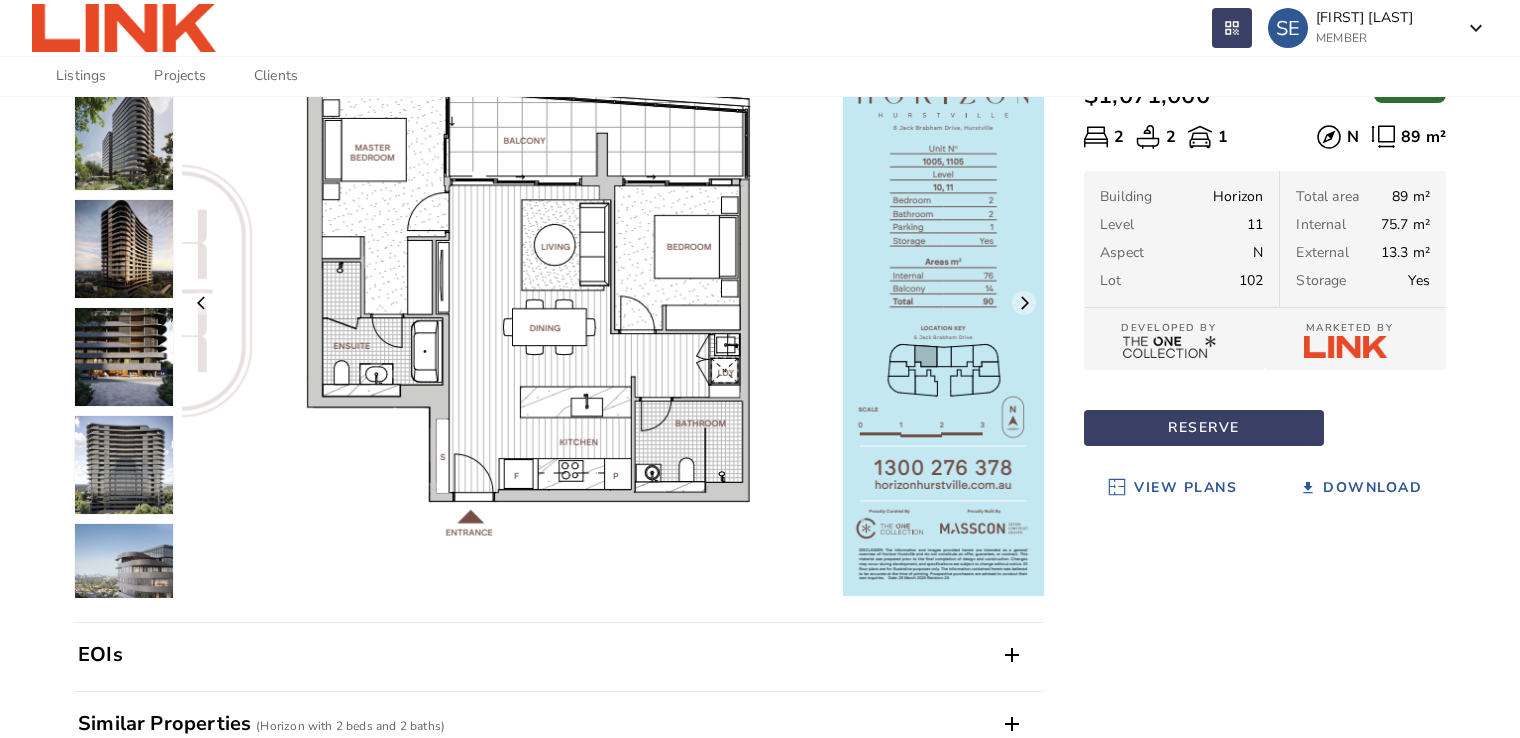 click on "View Plans" at bounding box center (1185, 488) 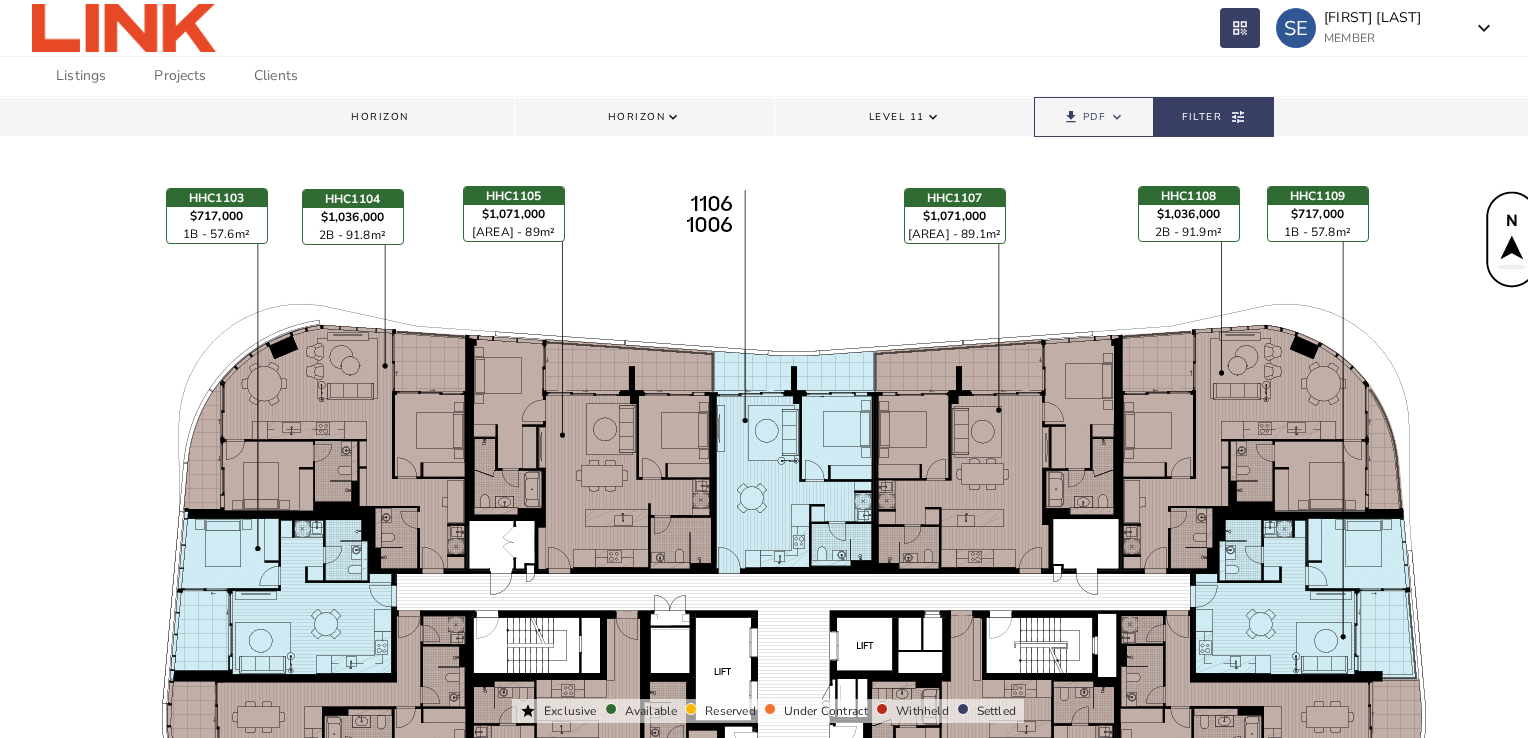 click on "HHC1105 $[PRICE] [AREA] - 89m² clear" at bounding box center [577, 1017] 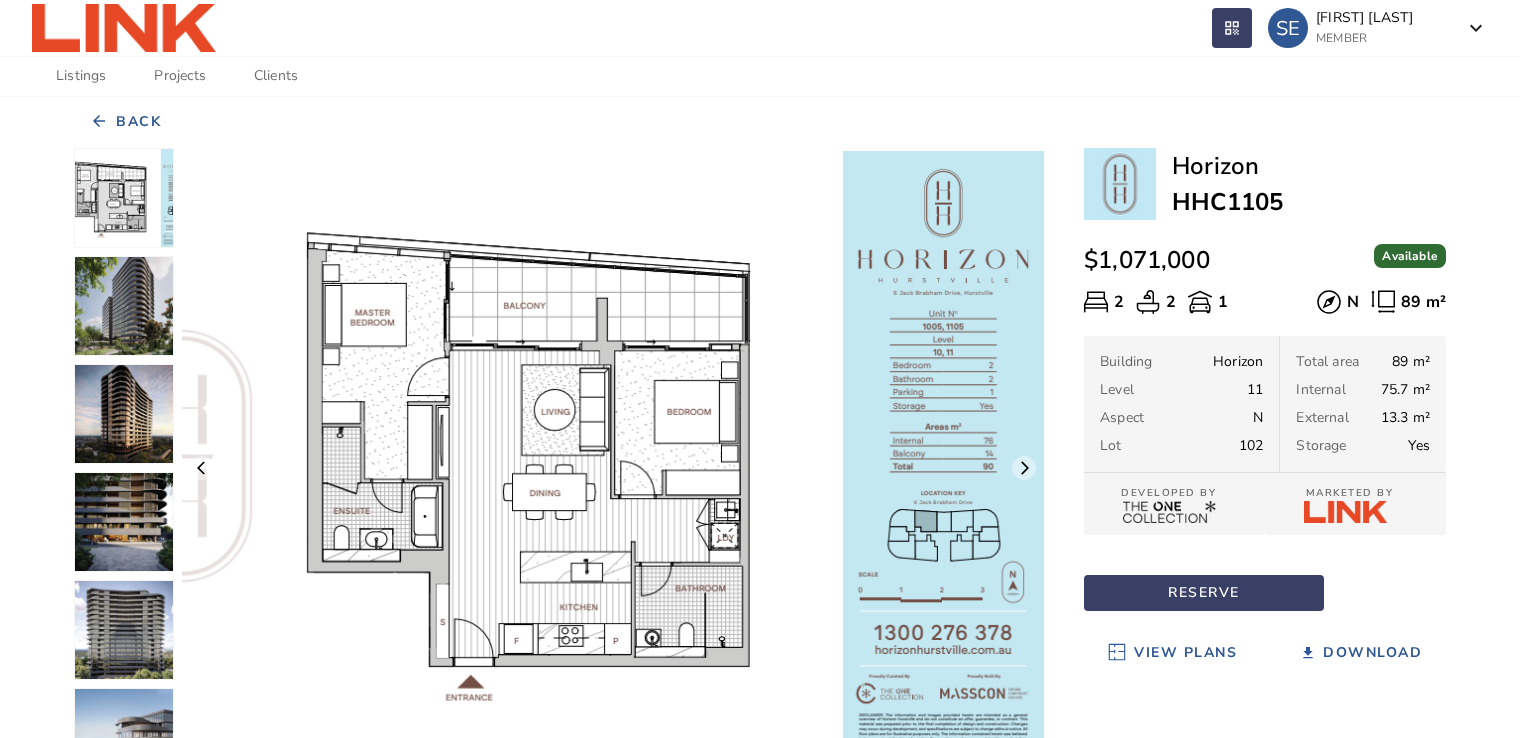 click on "Download" at bounding box center [1372, 653] 